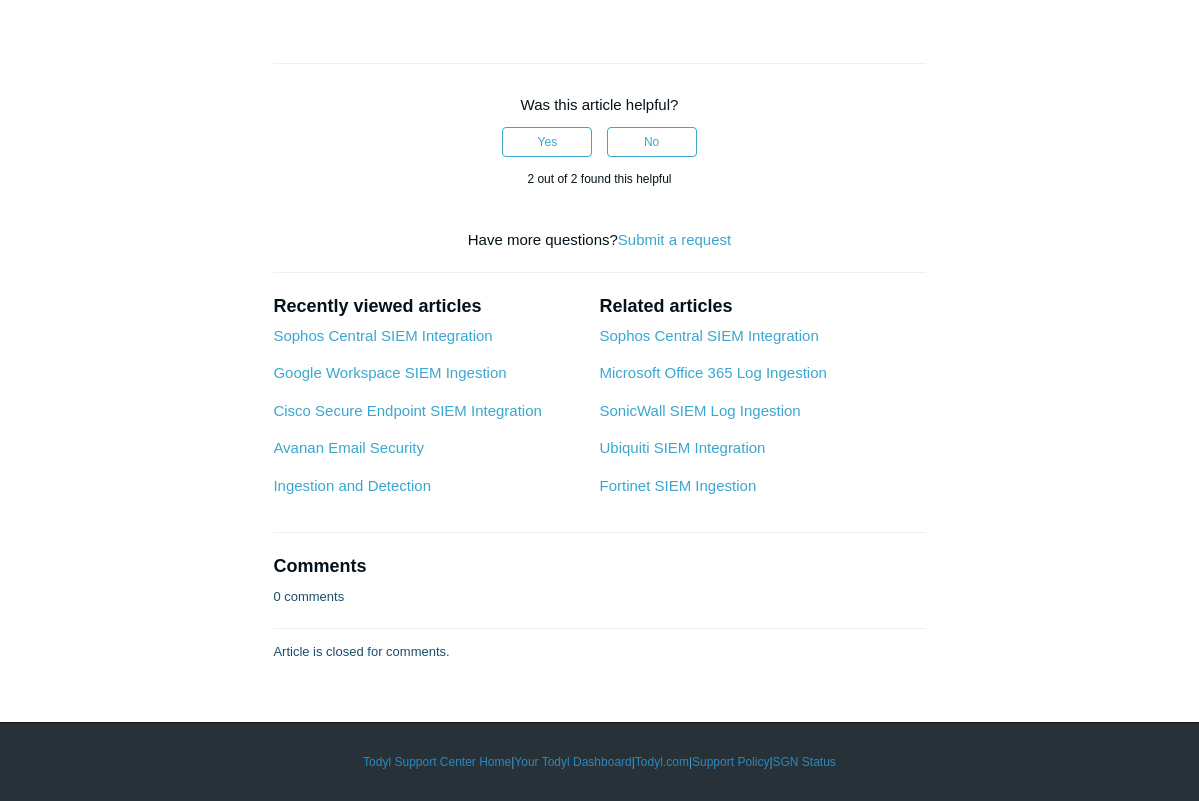 scroll, scrollTop: 6400, scrollLeft: 0, axis: vertical 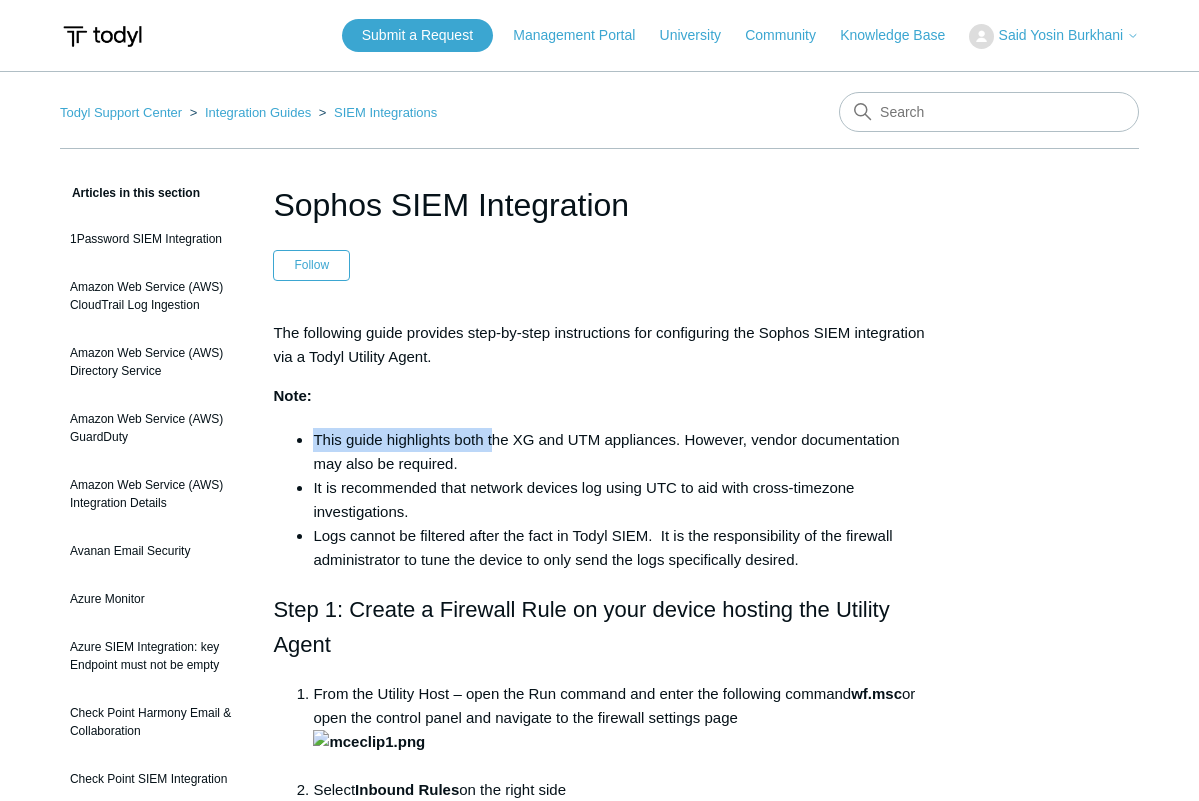 drag, startPoint x: 431, startPoint y: 374, endPoint x: 491, endPoint y: 433, distance: 84.14868 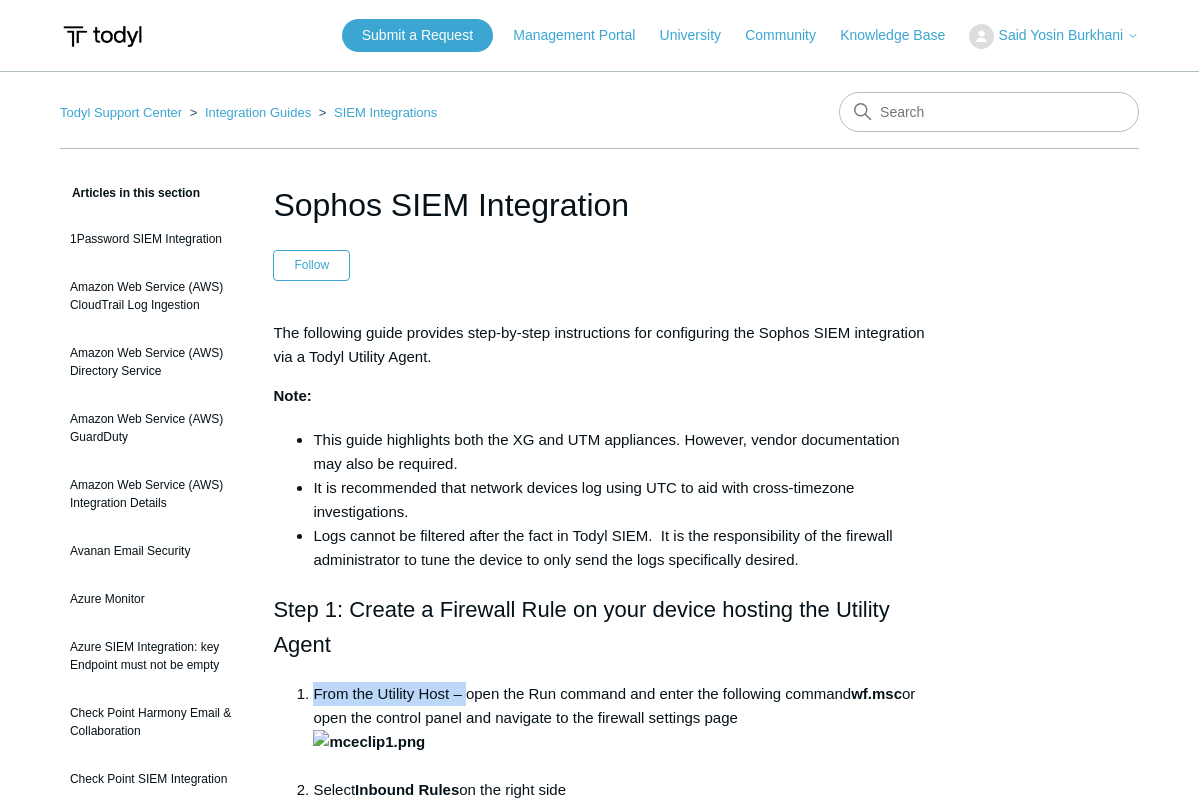 drag, startPoint x: 431, startPoint y: 651, endPoint x: 469, endPoint y: 695, distance: 58.137768 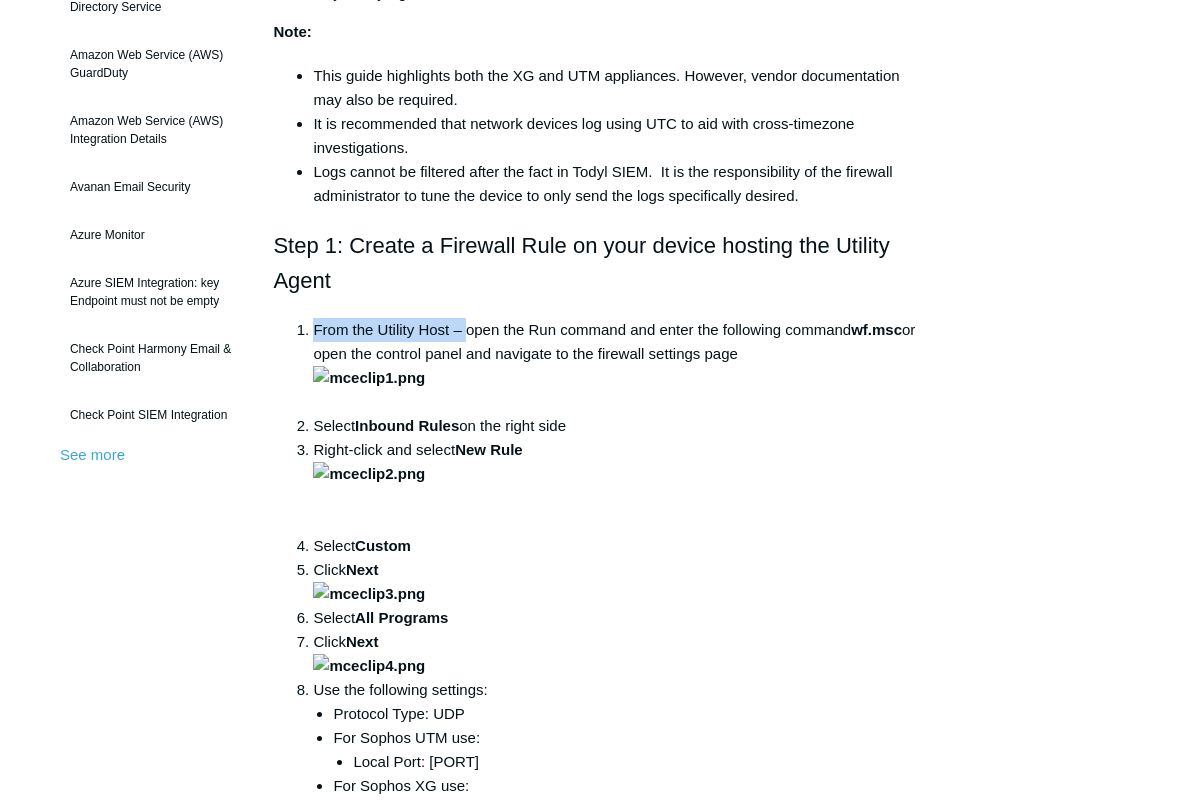 scroll, scrollTop: 400, scrollLeft: 0, axis: vertical 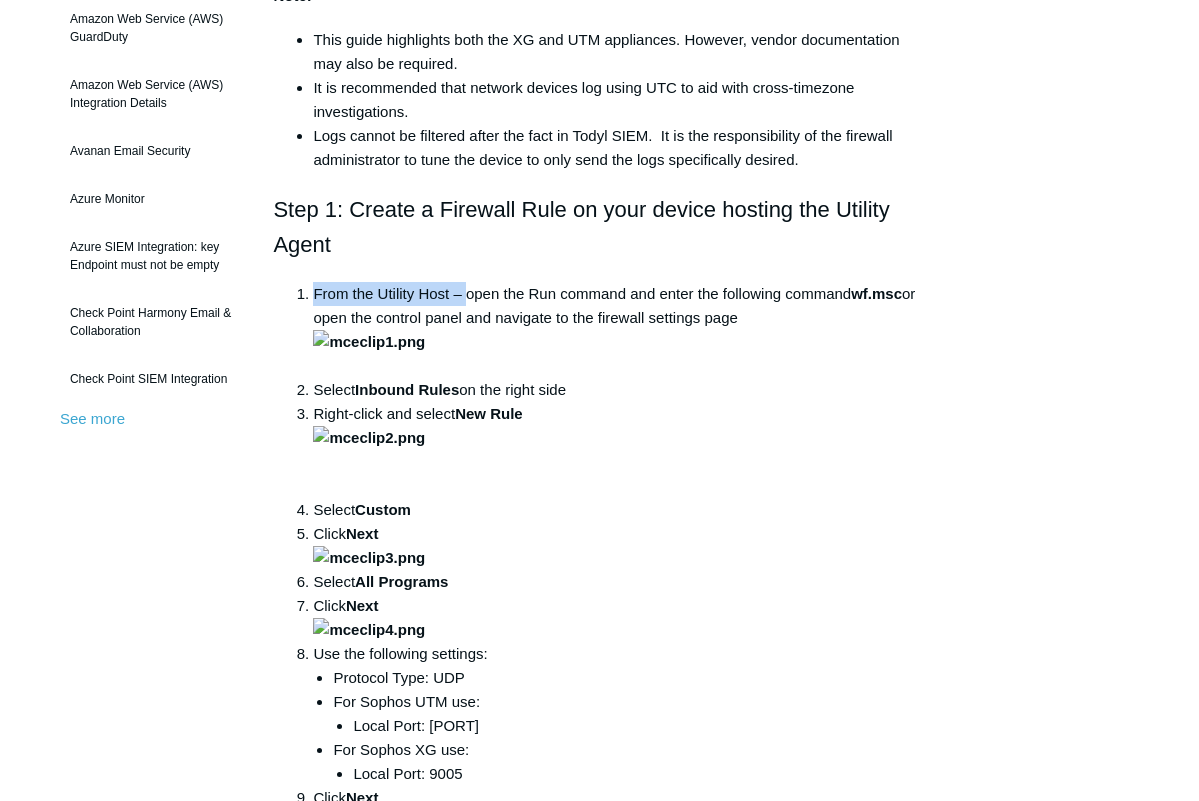 click on "From the Utility Host – open the Run command and enter the following command  wf.msc  or open the control panel and navigate to the firewall settings page" at bounding box center [619, 330] 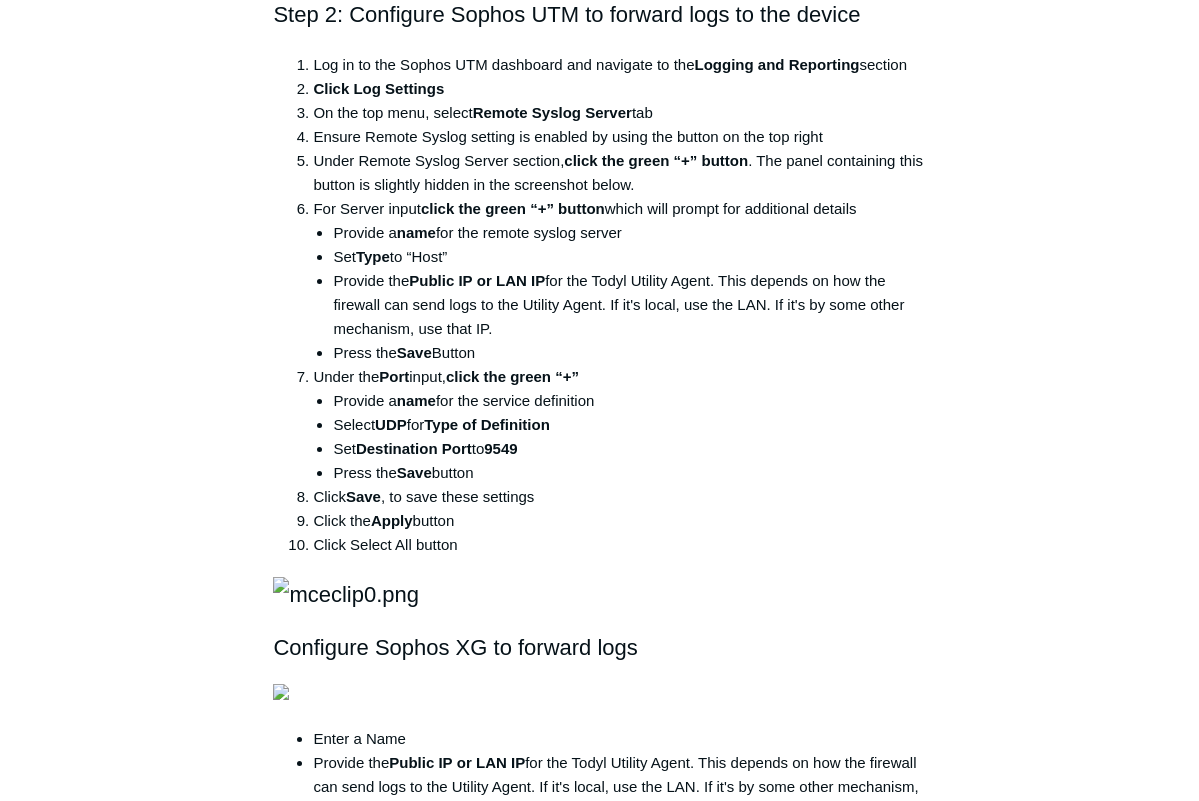 scroll, scrollTop: 1900, scrollLeft: 0, axis: vertical 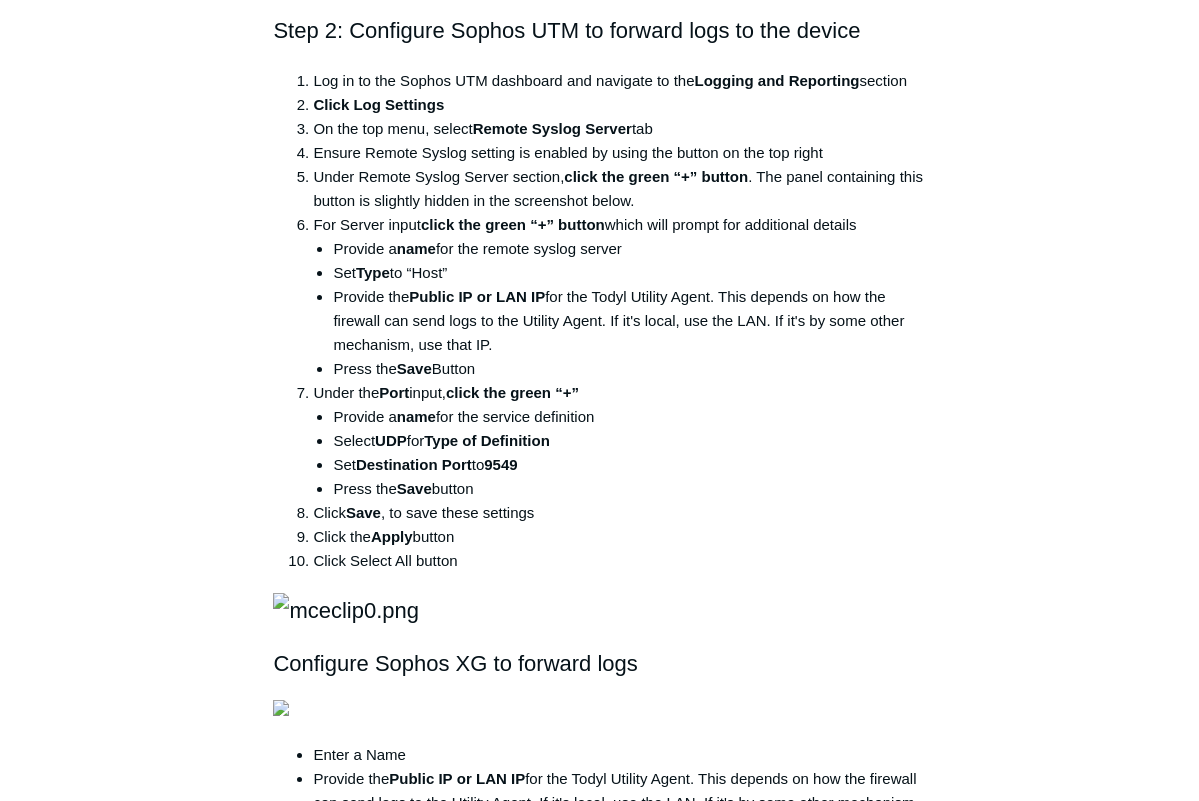 drag, startPoint x: 410, startPoint y: 643, endPoint x: 450, endPoint y: 650, distance: 40.60788 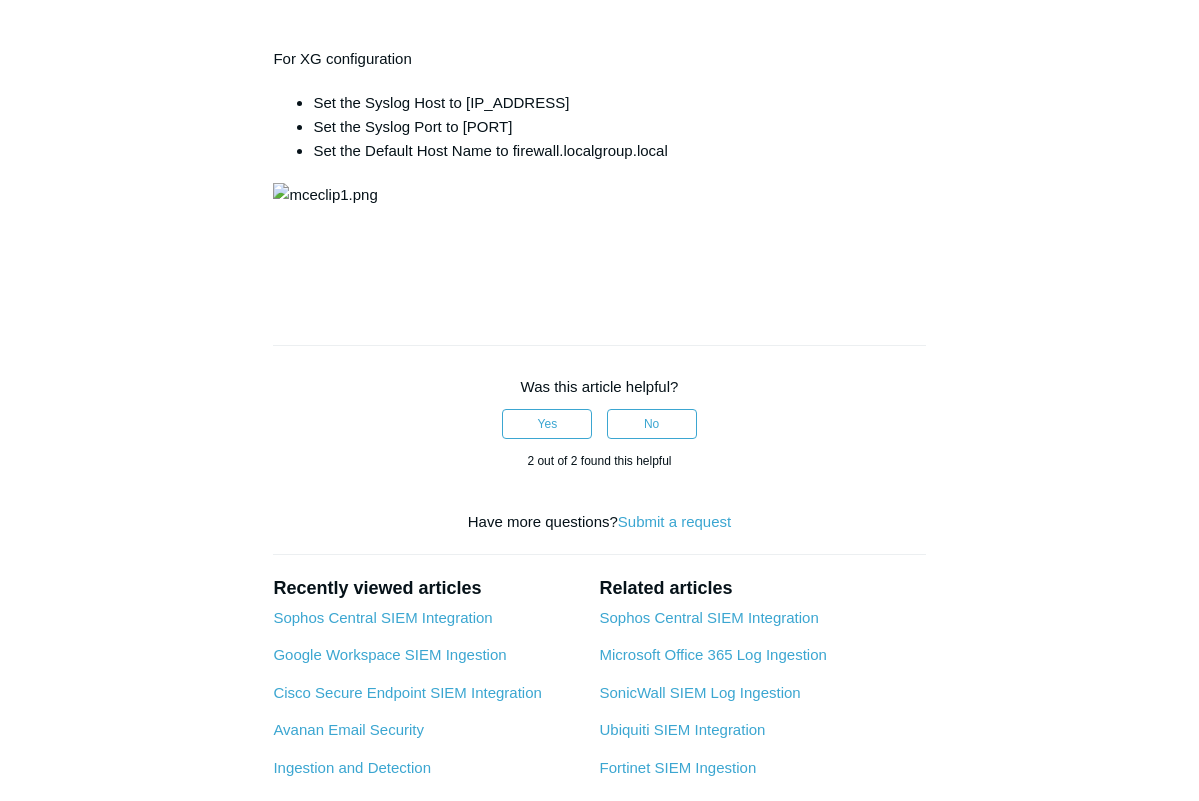 scroll, scrollTop: 3400, scrollLeft: 0, axis: vertical 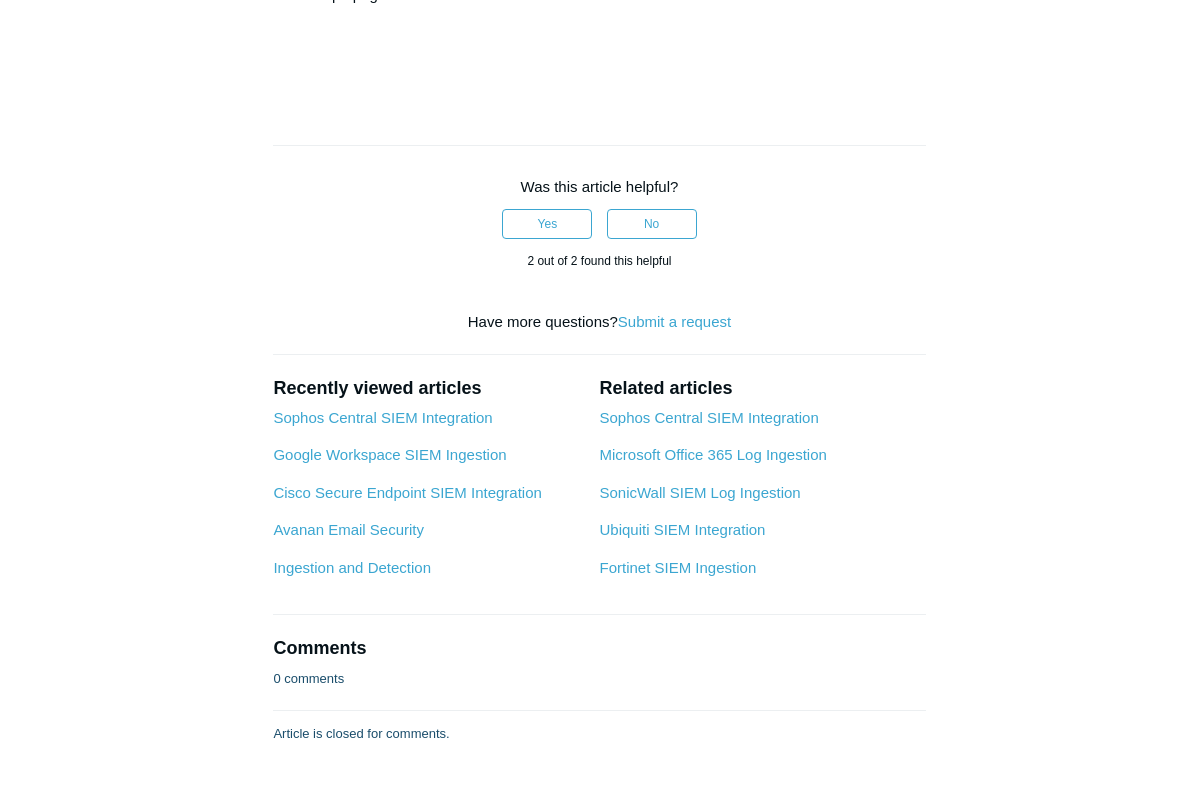 drag, startPoint x: 344, startPoint y: 322, endPoint x: 908, endPoint y: 330, distance: 564.05676 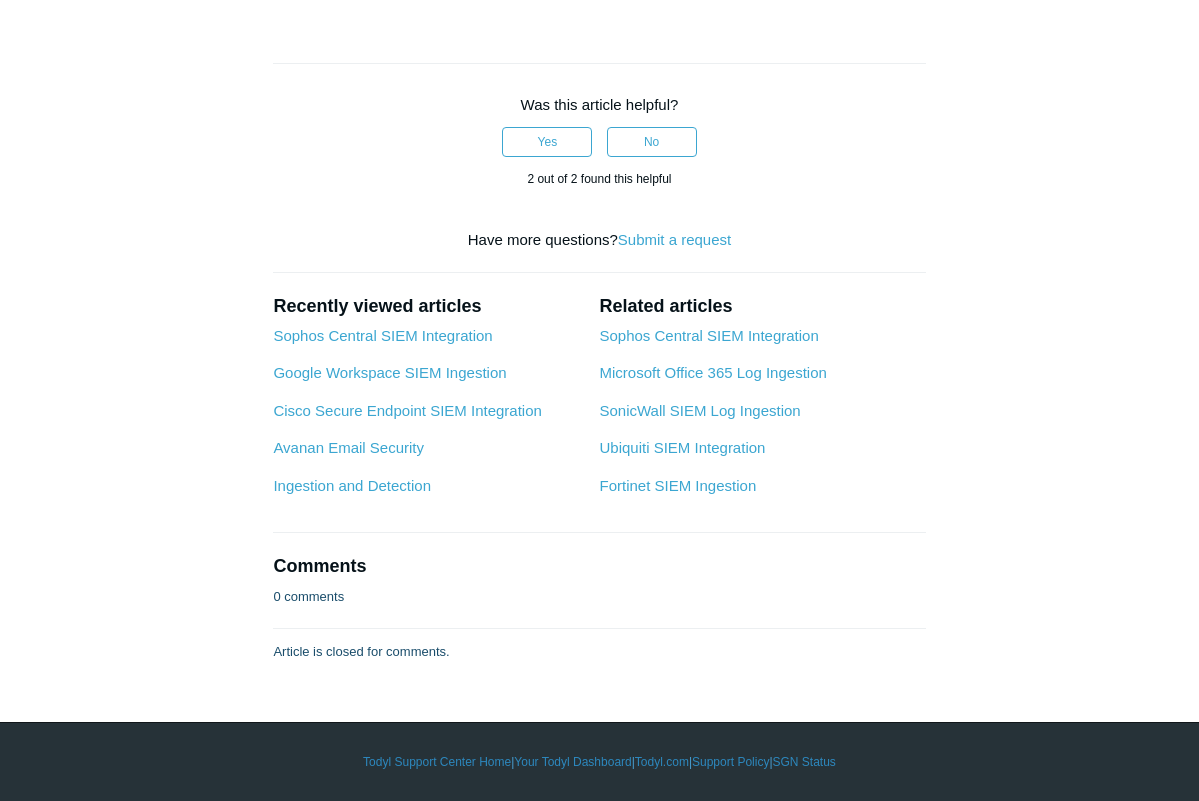 scroll, scrollTop: 4000, scrollLeft: 0, axis: vertical 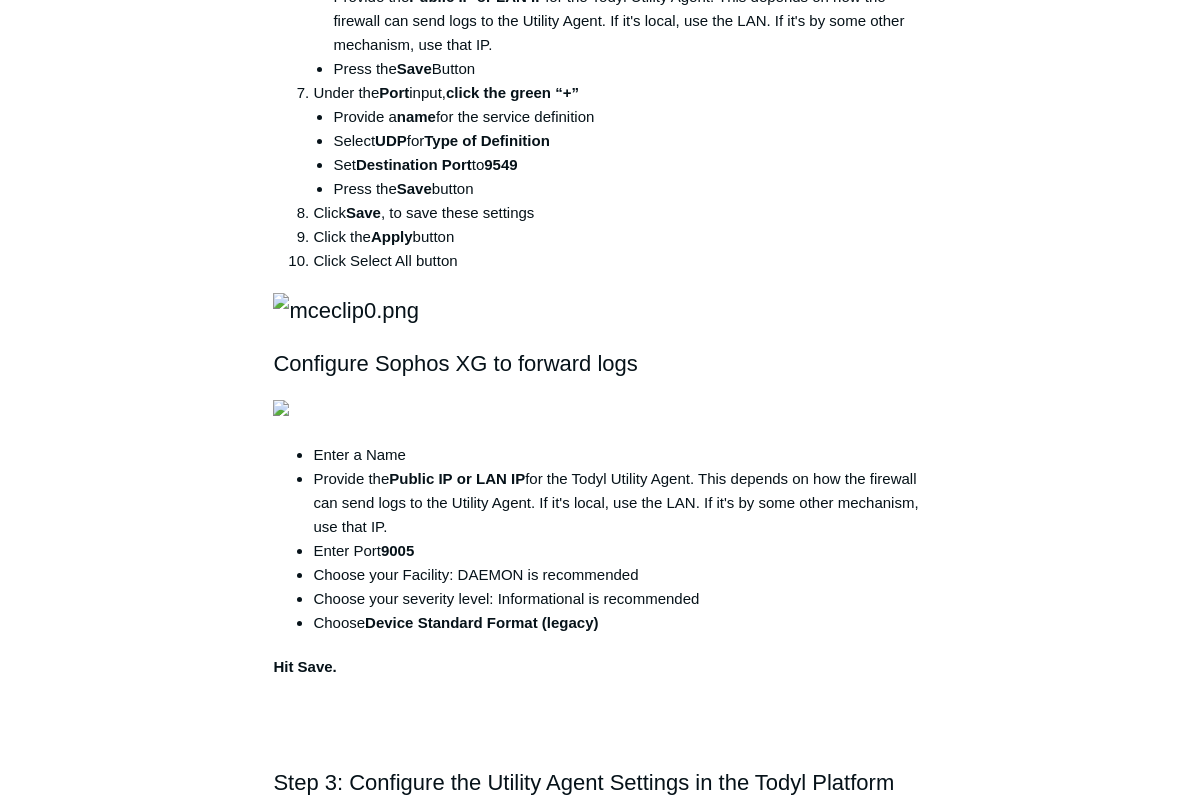 click on "Local Port: 9005" at bounding box center [639, -1026] 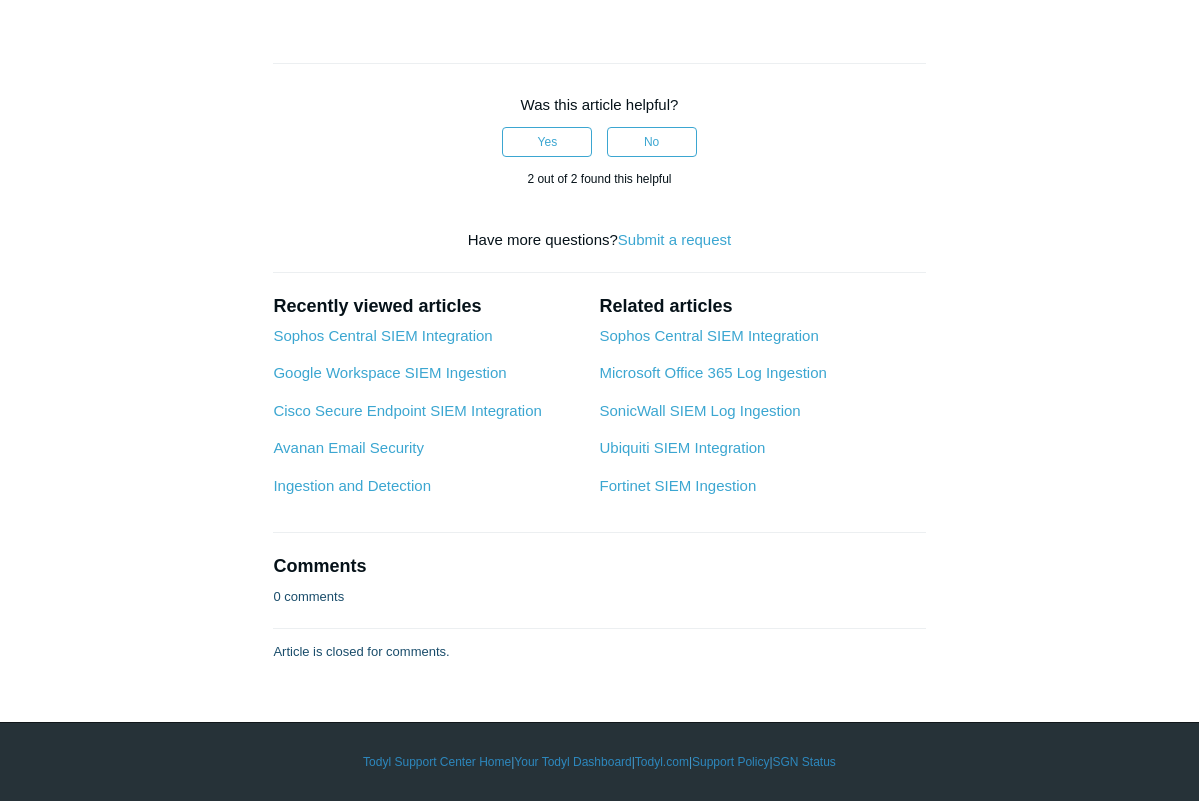 scroll, scrollTop: 3500, scrollLeft: 0, axis: vertical 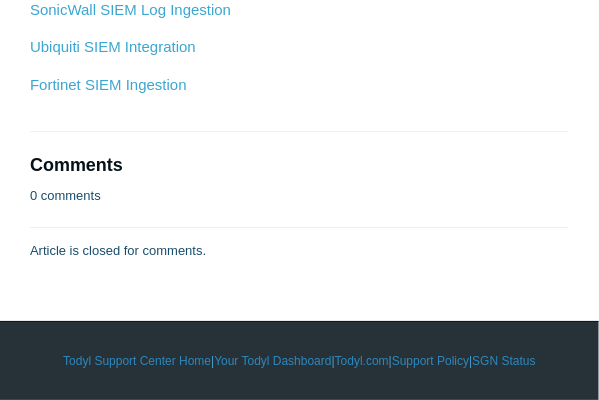 drag, startPoint x: 290, startPoint y: 225, endPoint x: 449, endPoint y: 220, distance: 159.0786 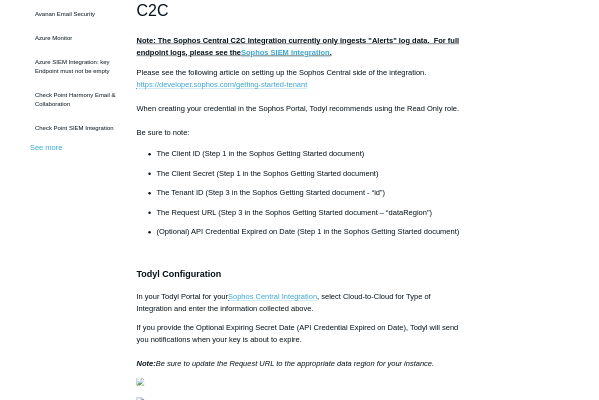 scroll, scrollTop: 400, scrollLeft: 0, axis: vertical 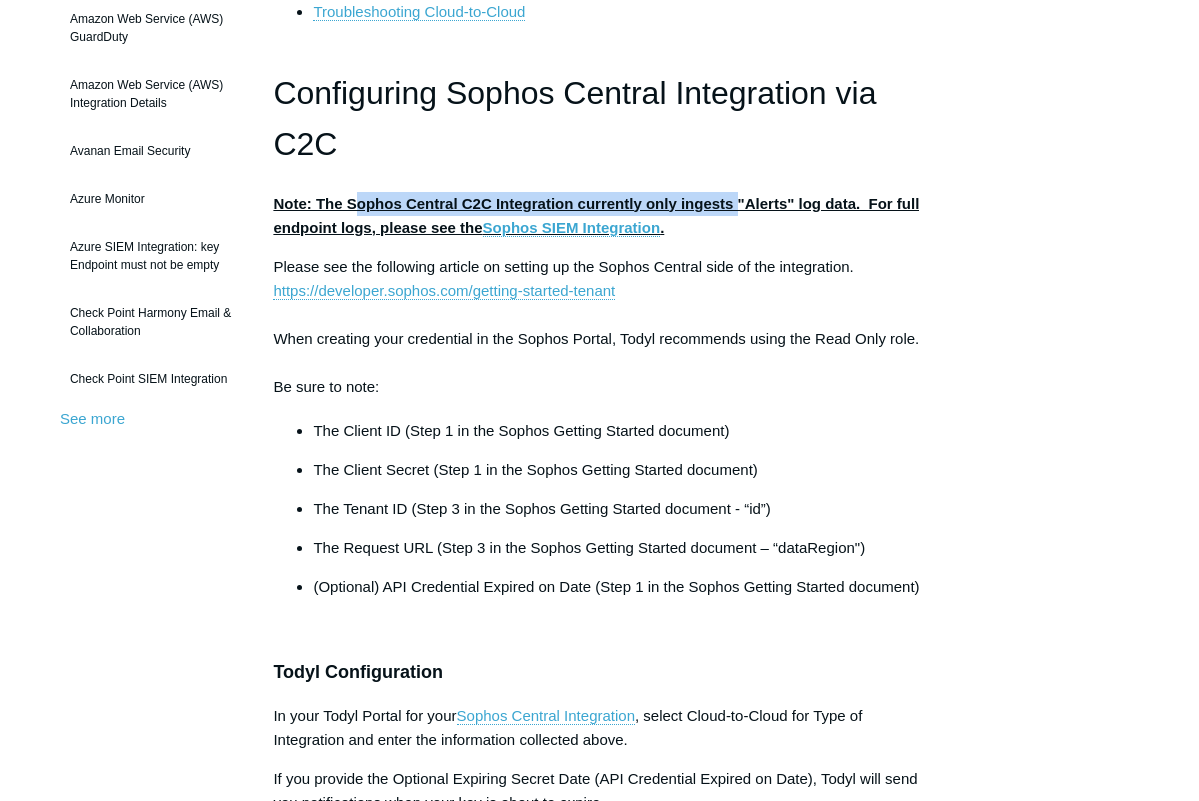 drag, startPoint x: 355, startPoint y: 204, endPoint x: 736, endPoint y: 204, distance: 381 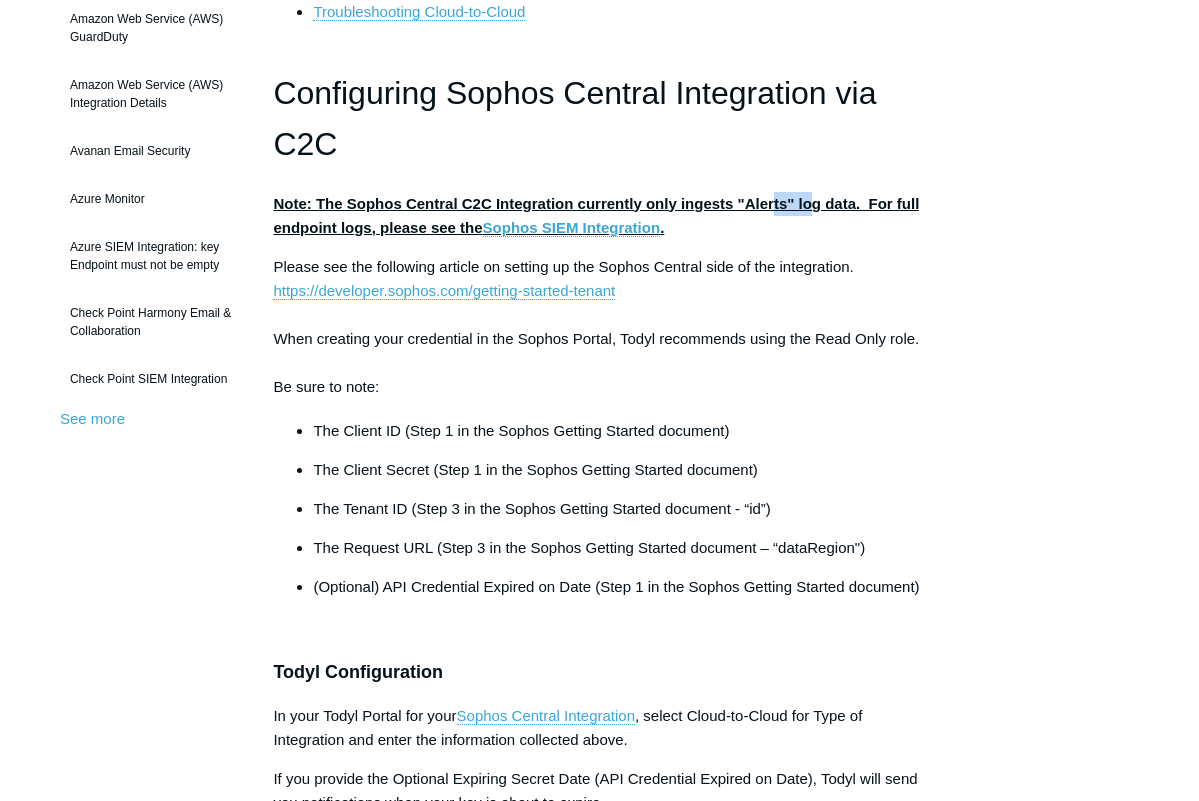 drag, startPoint x: 775, startPoint y: 204, endPoint x: 817, endPoint y: 205, distance: 42.0119 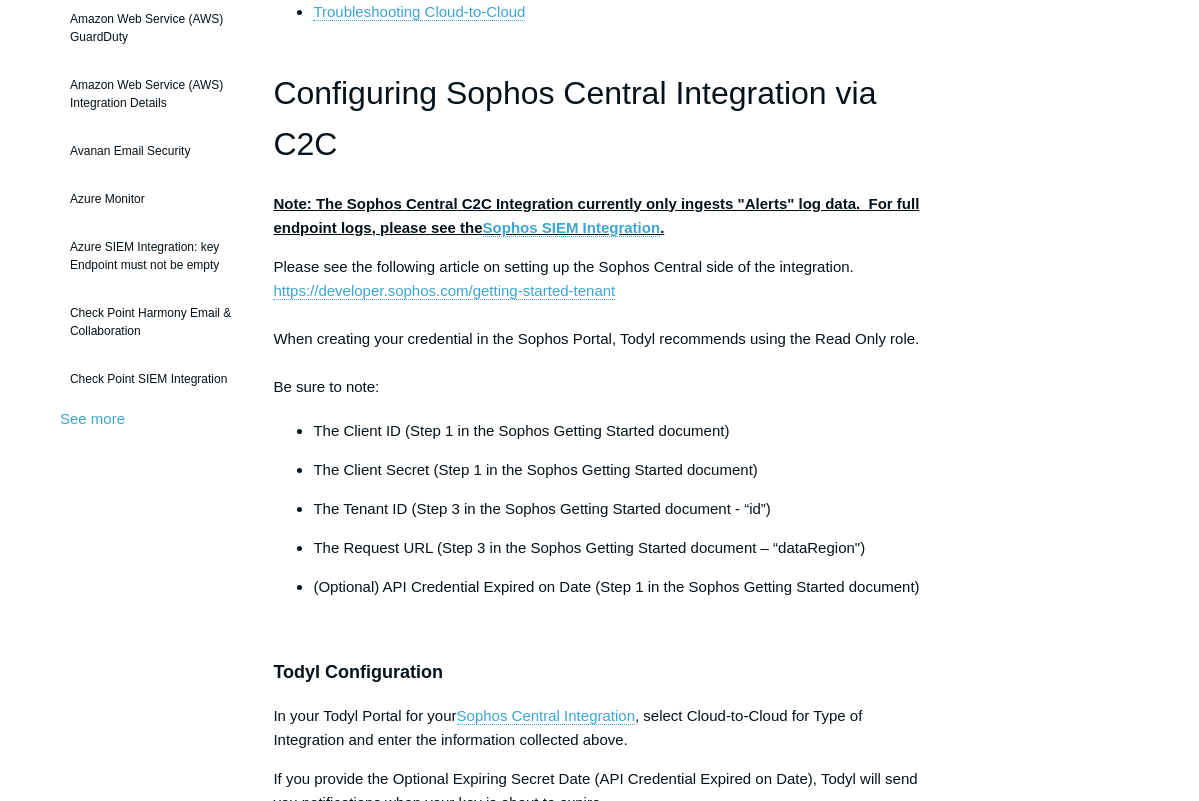 click on "Note: The Sophos Central C2C Integration currently only ingests "Alerts" log data.  For full endpoint logs, please see the  Sophos SIEM Integration ." at bounding box center [596, 216] 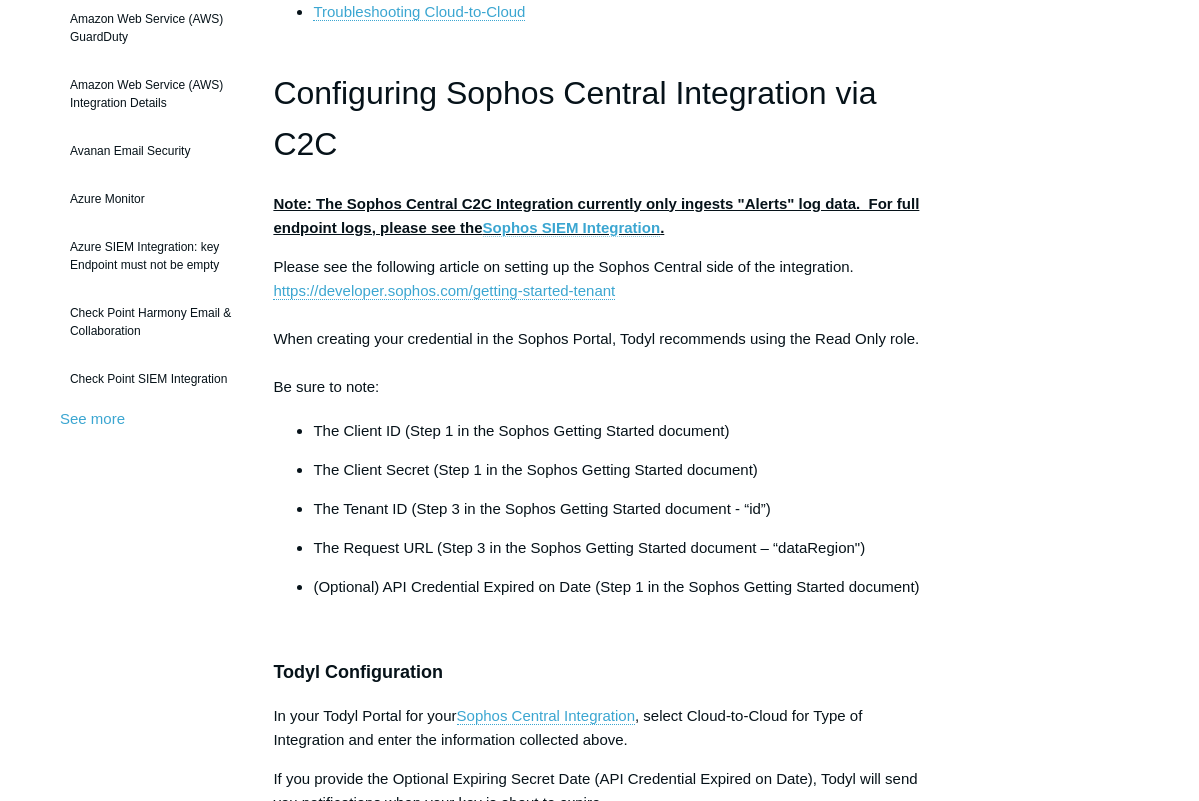 click on "Sophos SIEM Integration" at bounding box center (572, 228) 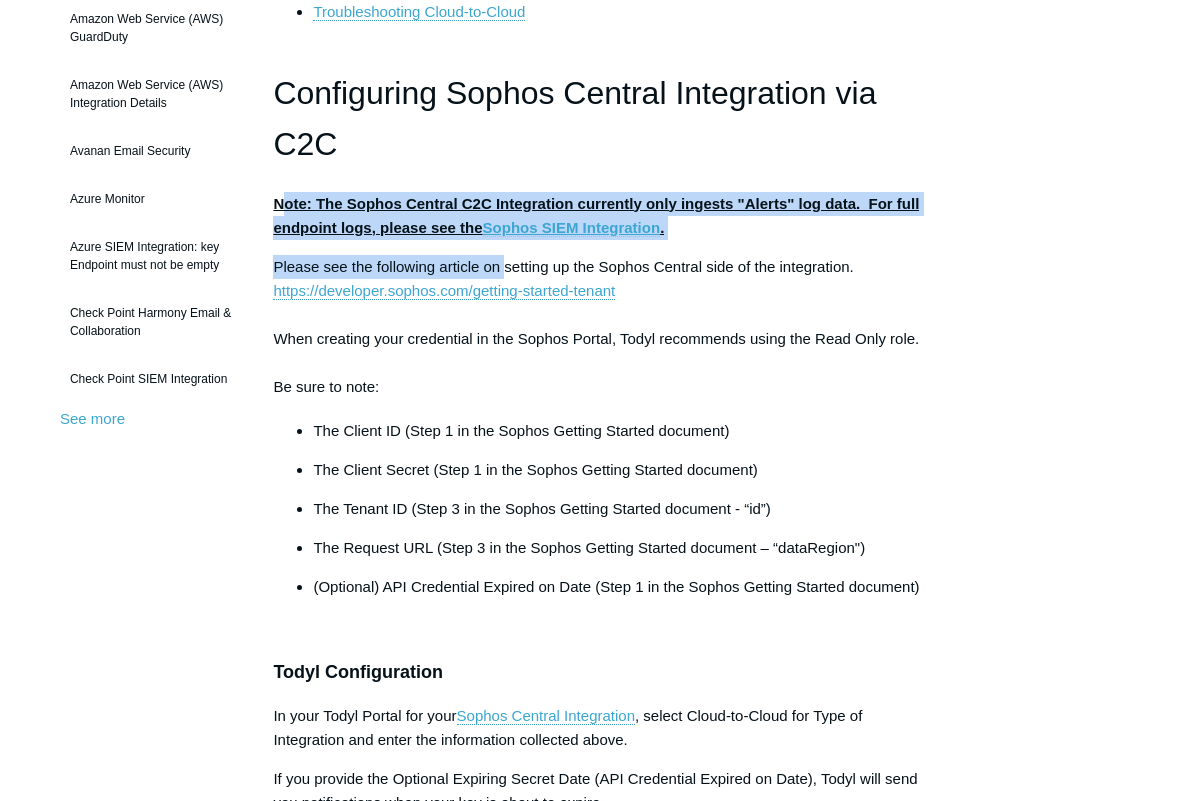 drag, startPoint x: 283, startPoint y: 183, endPoint x: 506, endPoint y: 271, distance: 239.73528 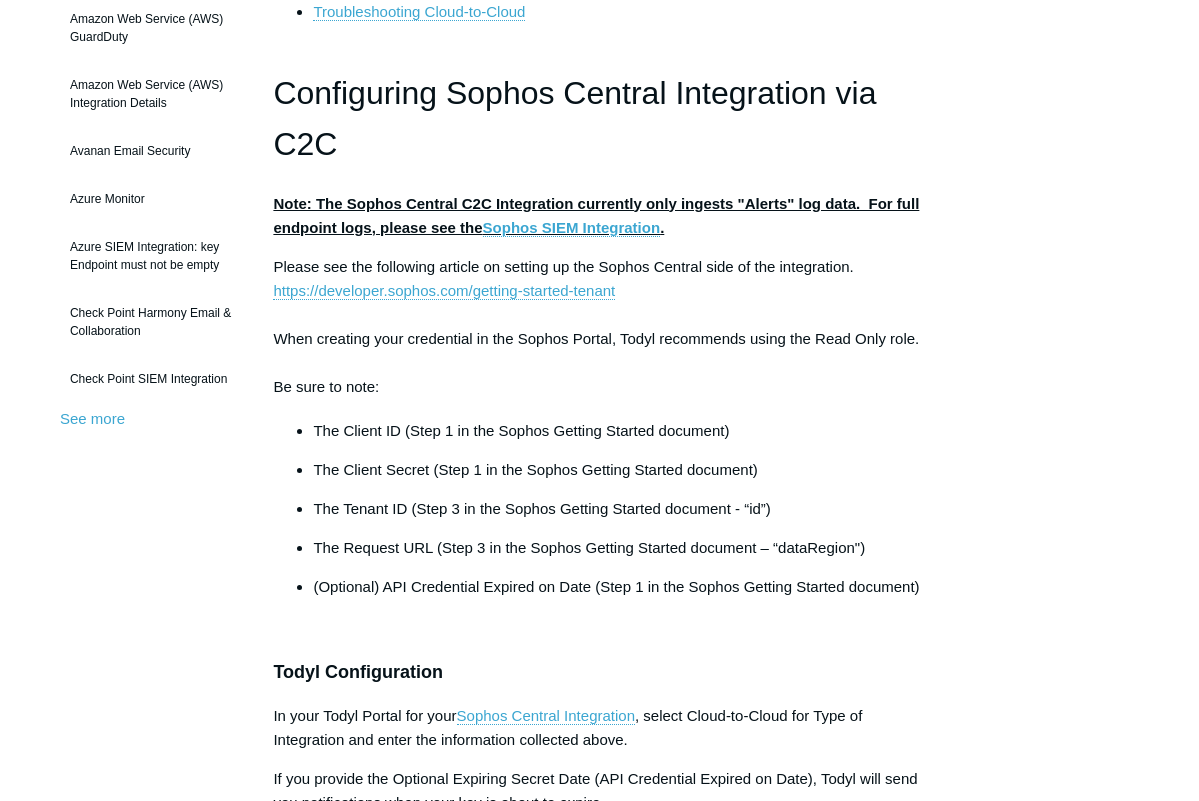 click on "Please see the following article on setting up the Sophos Central side of the integration. https://developer.sophos.com/getting-started-tenant When creating your credential in the Sophos Portal, Todyl recommends using the Read Only role. Be sure to note:" at bounding box center (599, 327) 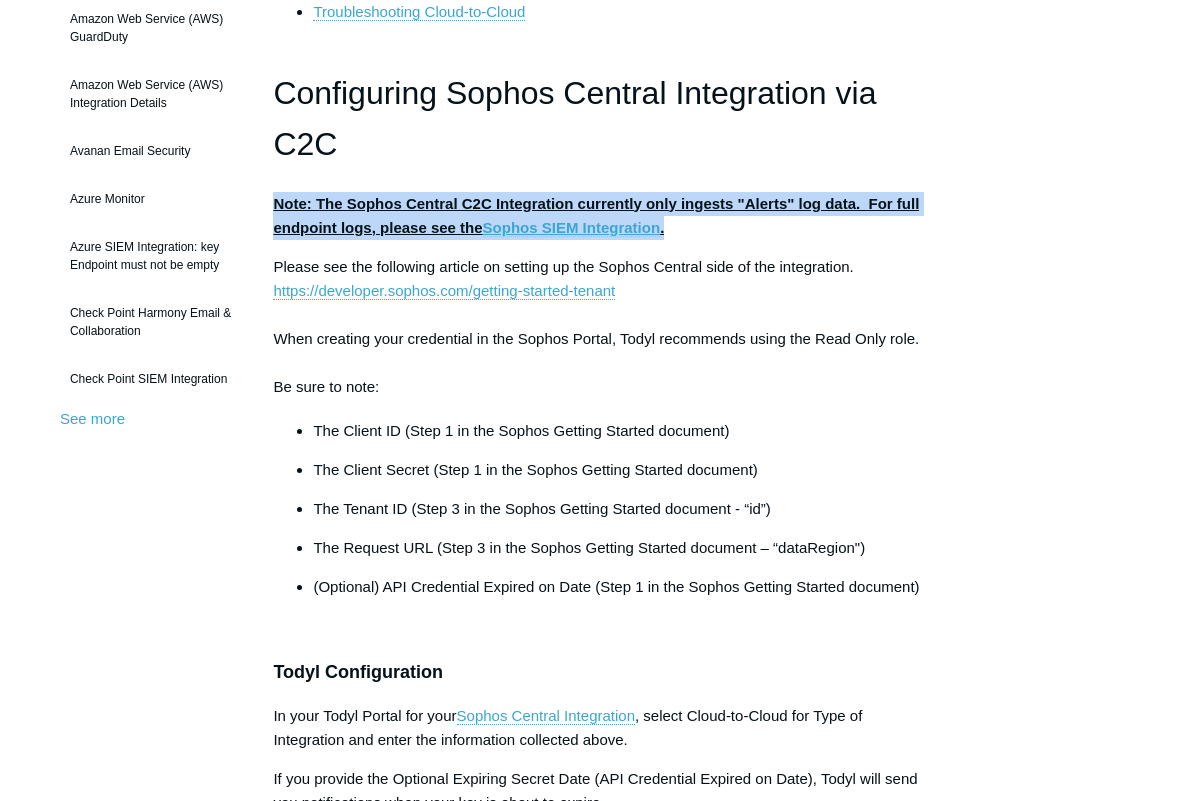 drag, startPoint x: 269, startPoint y: 198, endPoint x: 761, endPoint y: 227, distance: 492.85394 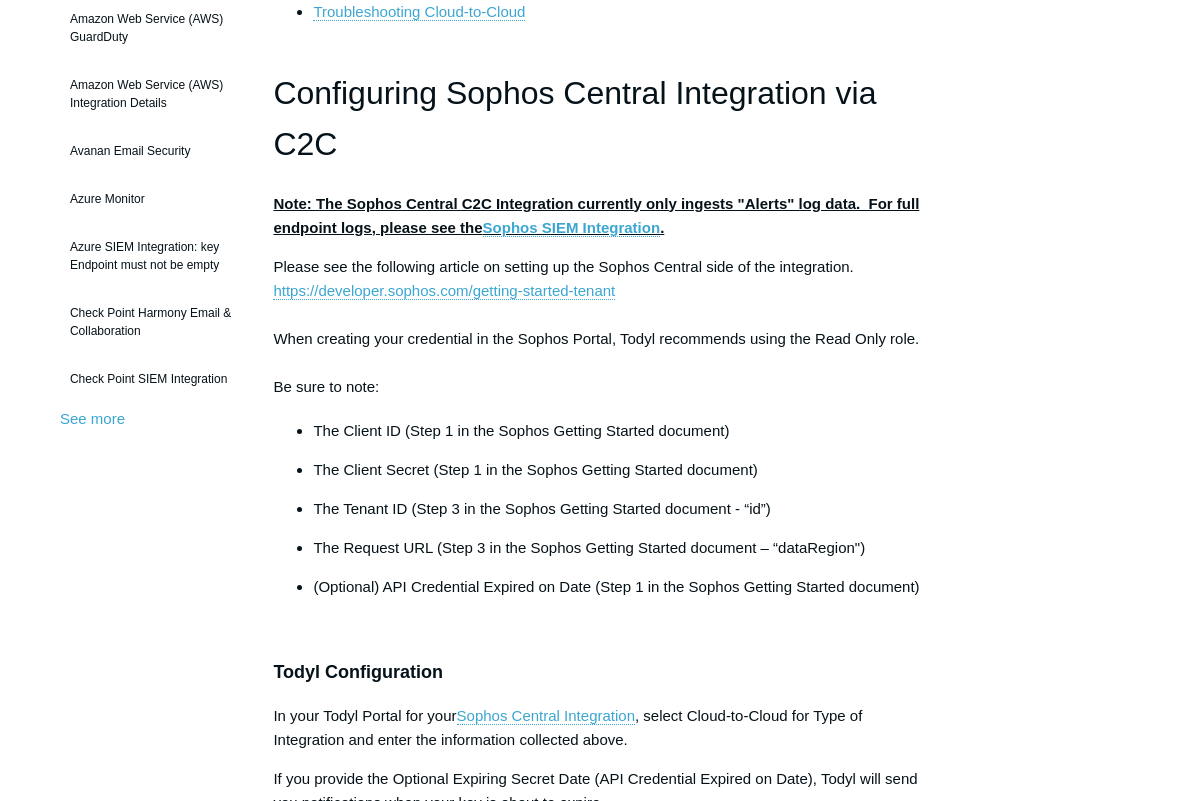 click on "Note: The Sophos Central C2C Integration currently only ingests "Alerts" log data.  For full endpoint logs, please see the  Sophos SIEM Integration ." at bounding box center (596, 216) 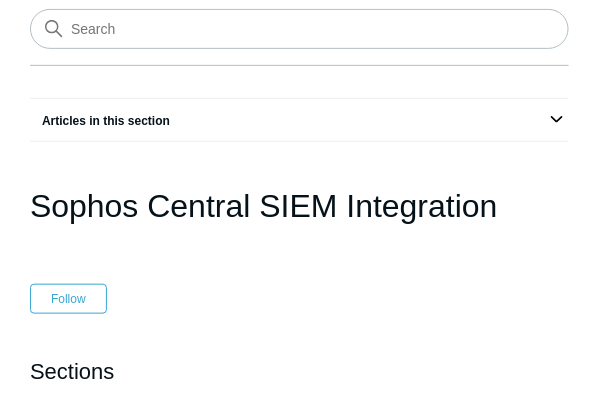 scroll, scrollTop: 0, scrollLeft: 0, axis: both 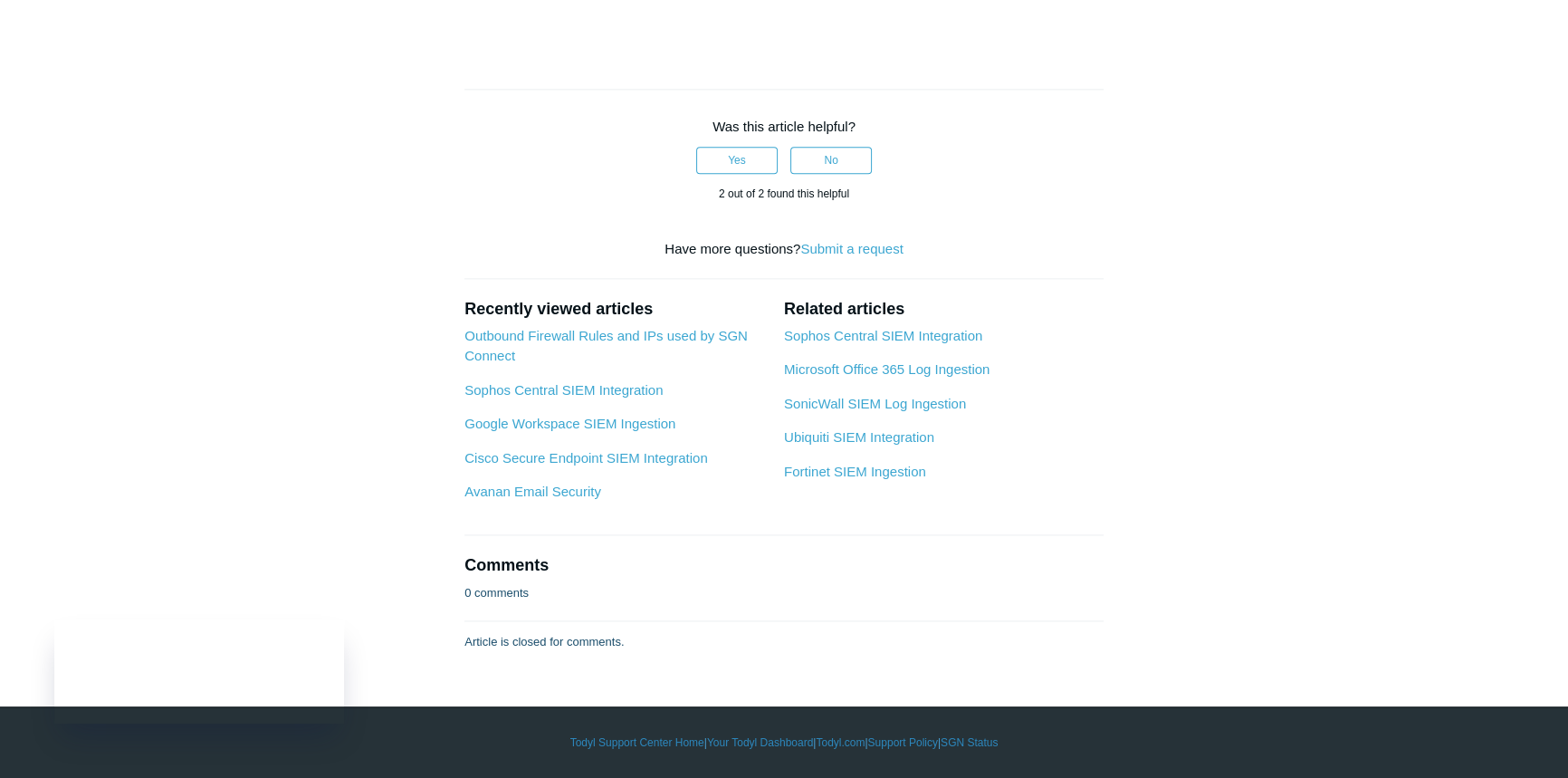 click at bounding box center [472, -738] 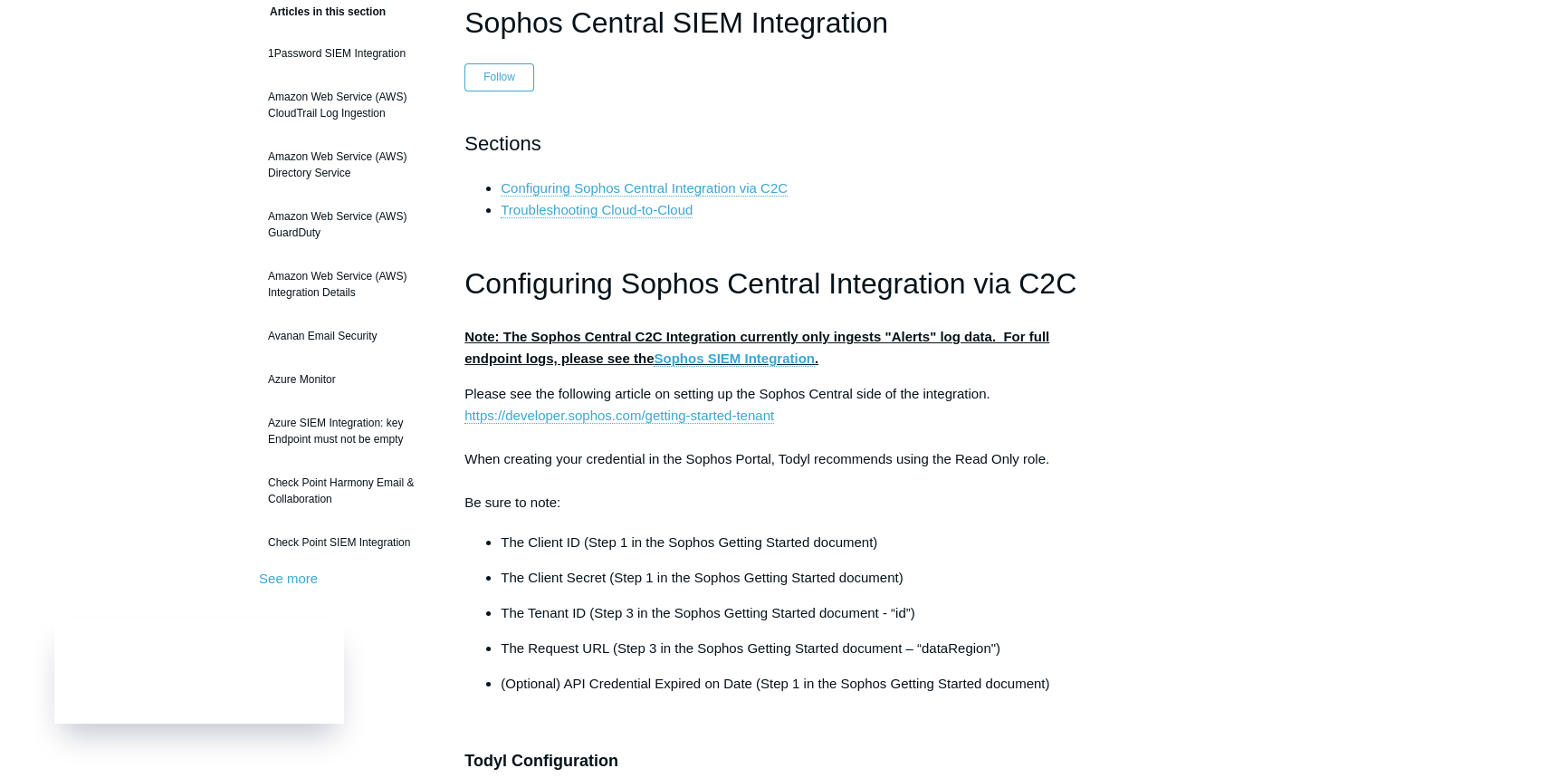 scroll, scrollTop: 164, scrollLeft: 0, axis: vertical 